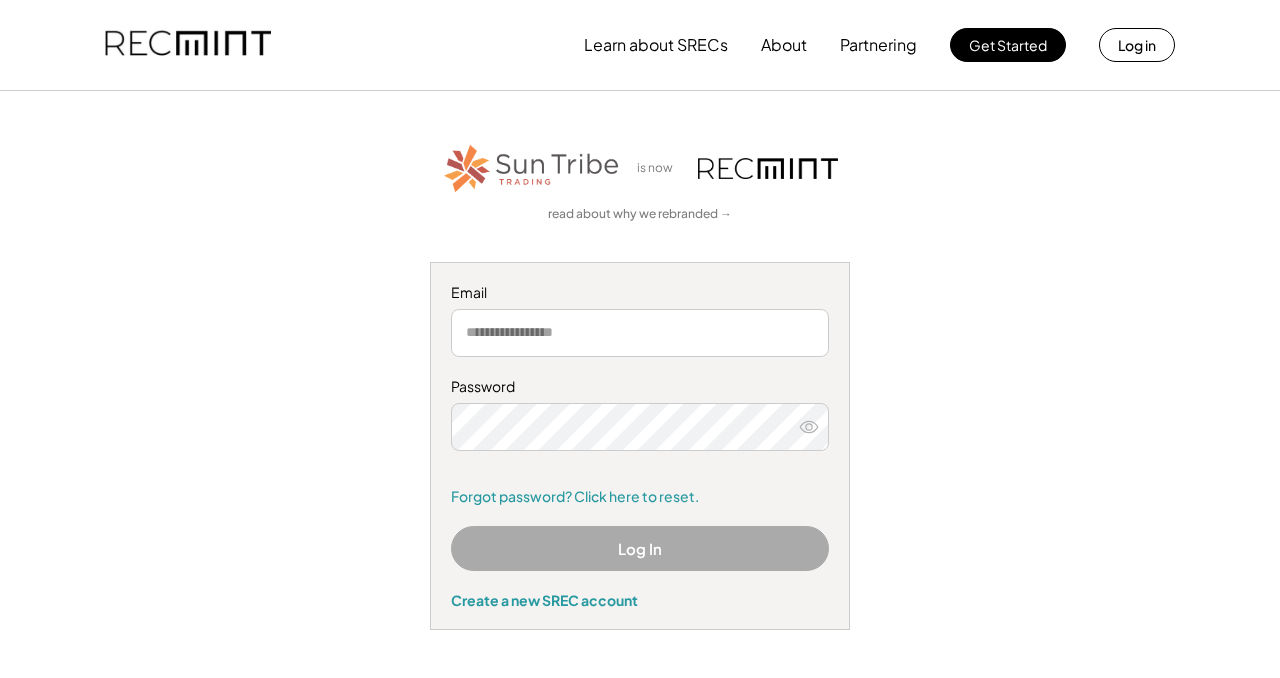 scroll, scrollTop: 0, scrollLeft: 0, axis: both 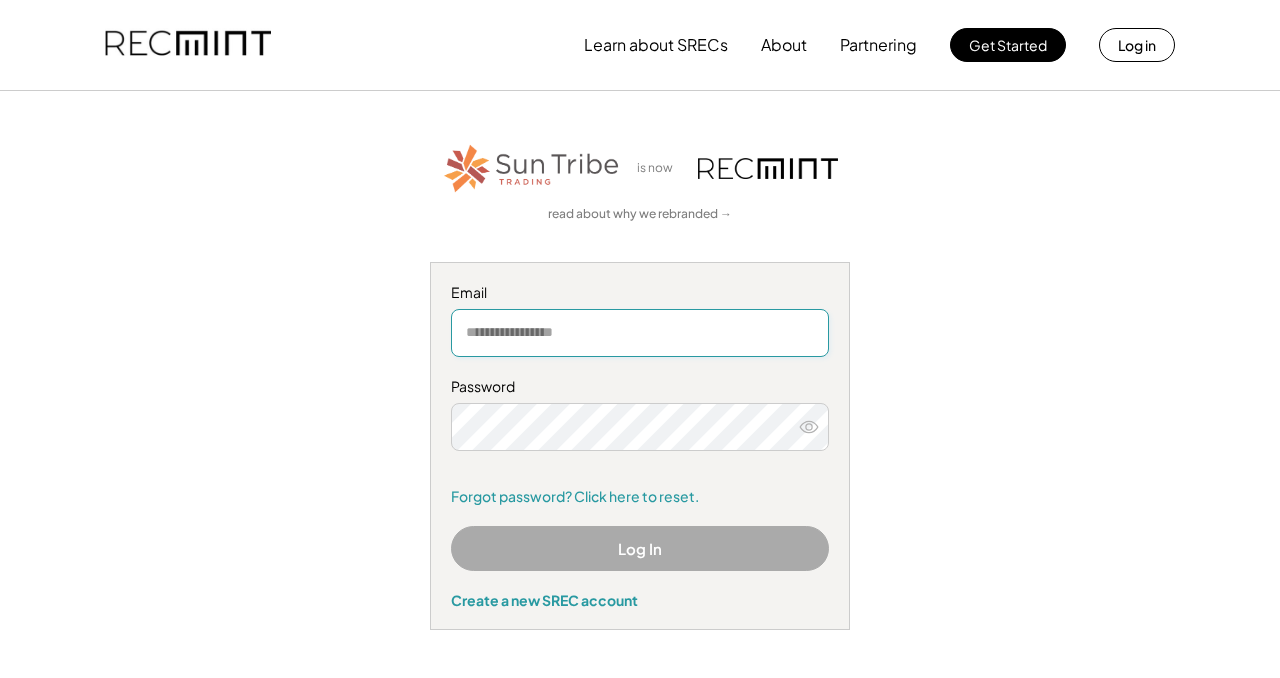click at bounding box center (640, 333) 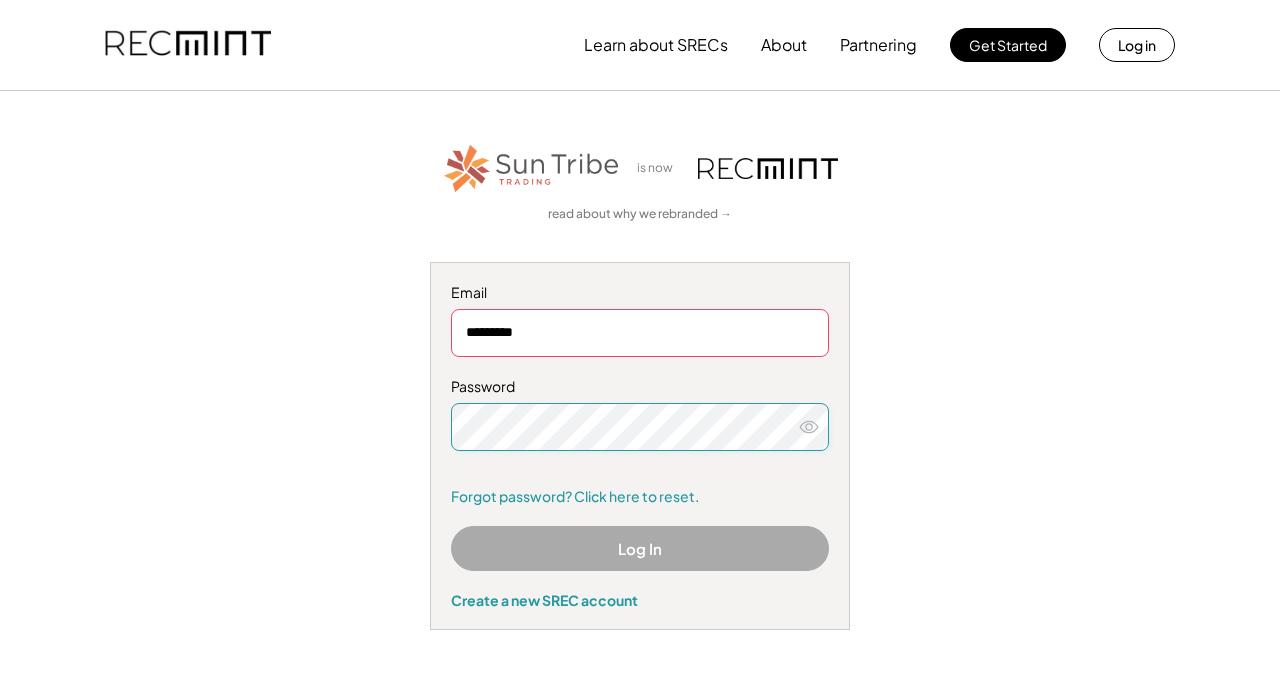 click on "Log In" at bounding box center [640, 548] 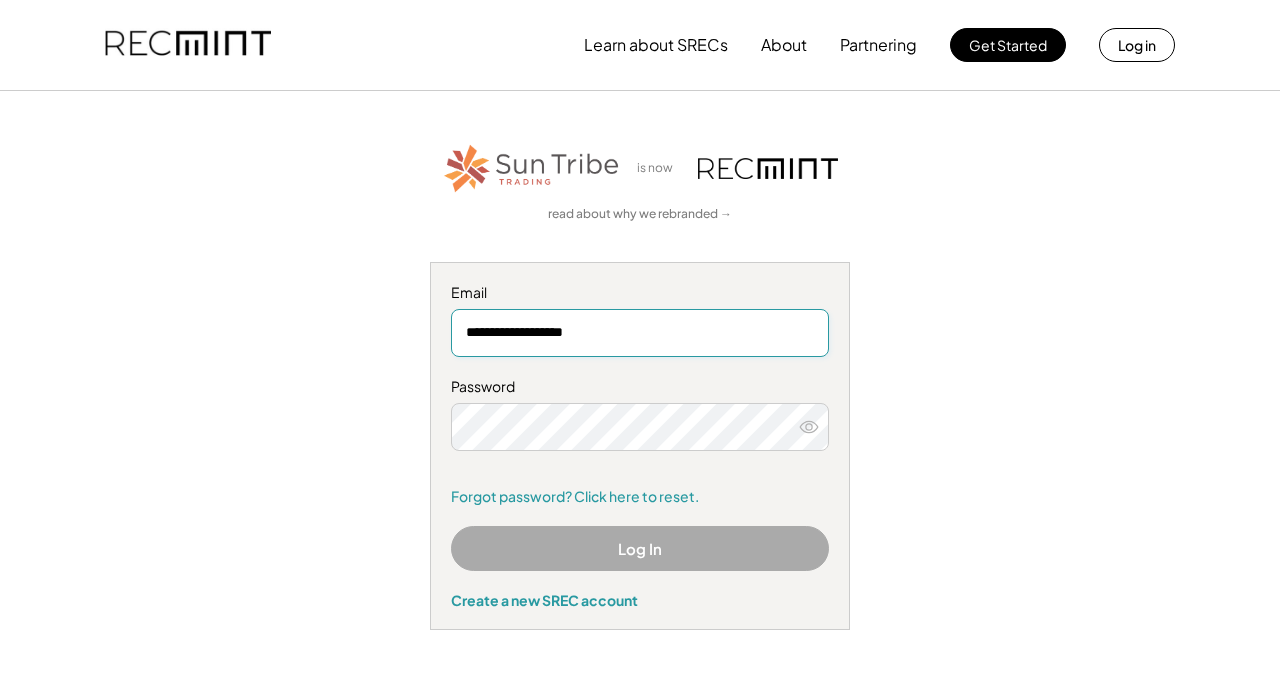type on "**********" 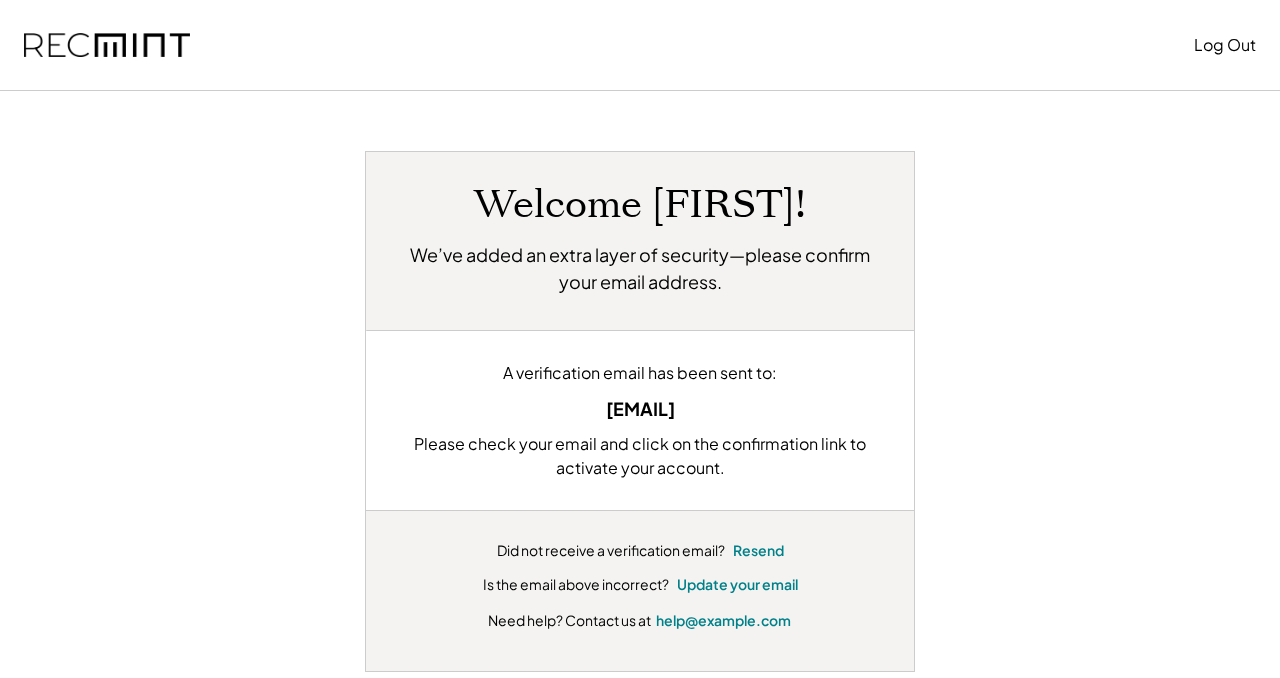scroll, scrollTop: 0, scrollLeft: 0, axis: both 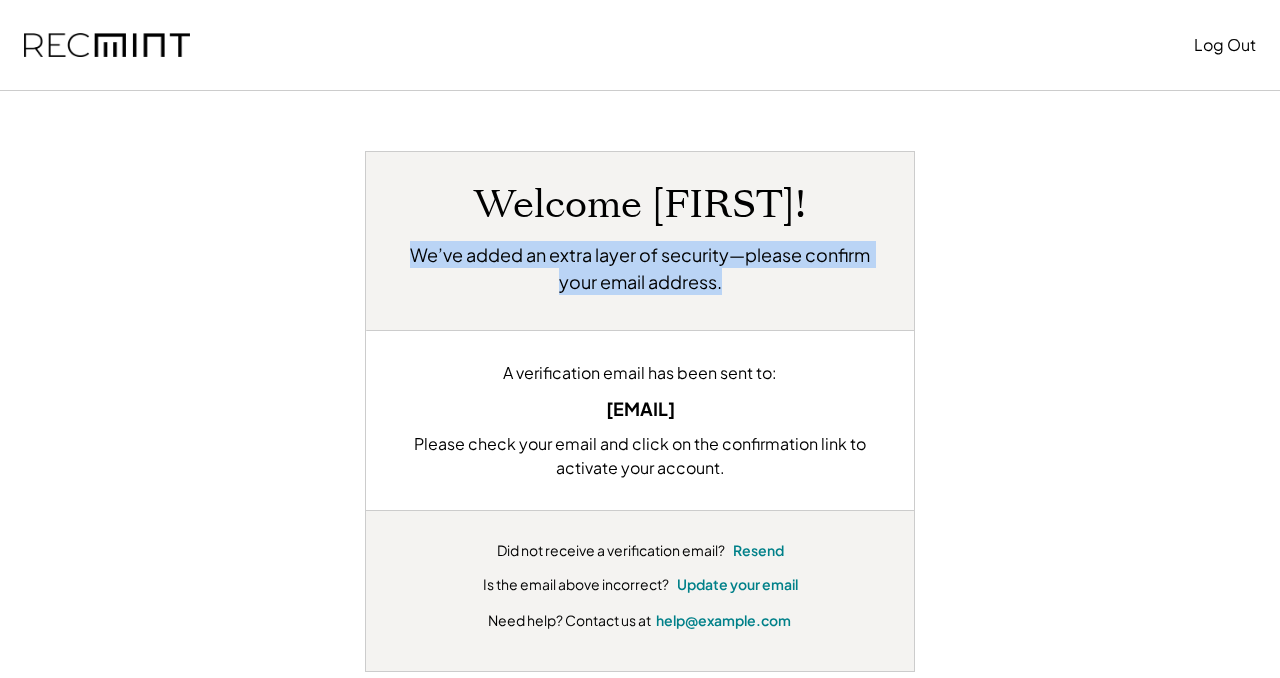 click on "We’ve added an extra layer of security—please confirm your email address." at bounding box center [640, 268] 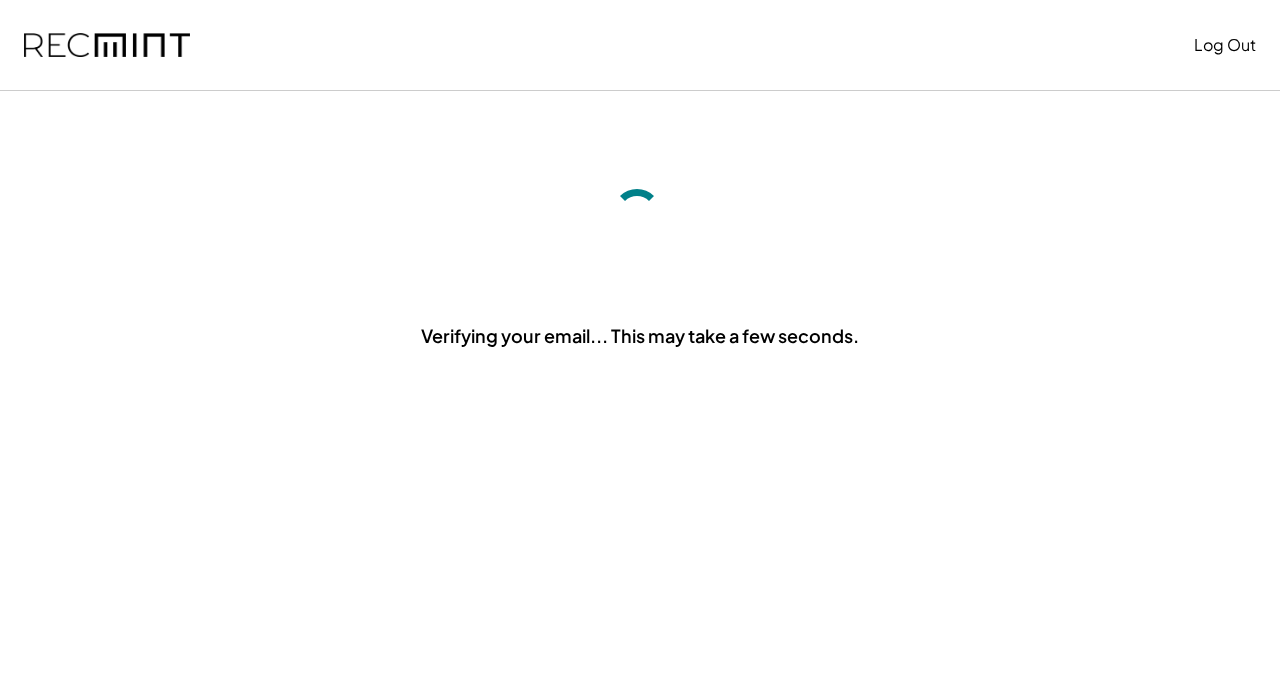 scroll, scrollTop: 0, scrollLeft: 0, axis: both 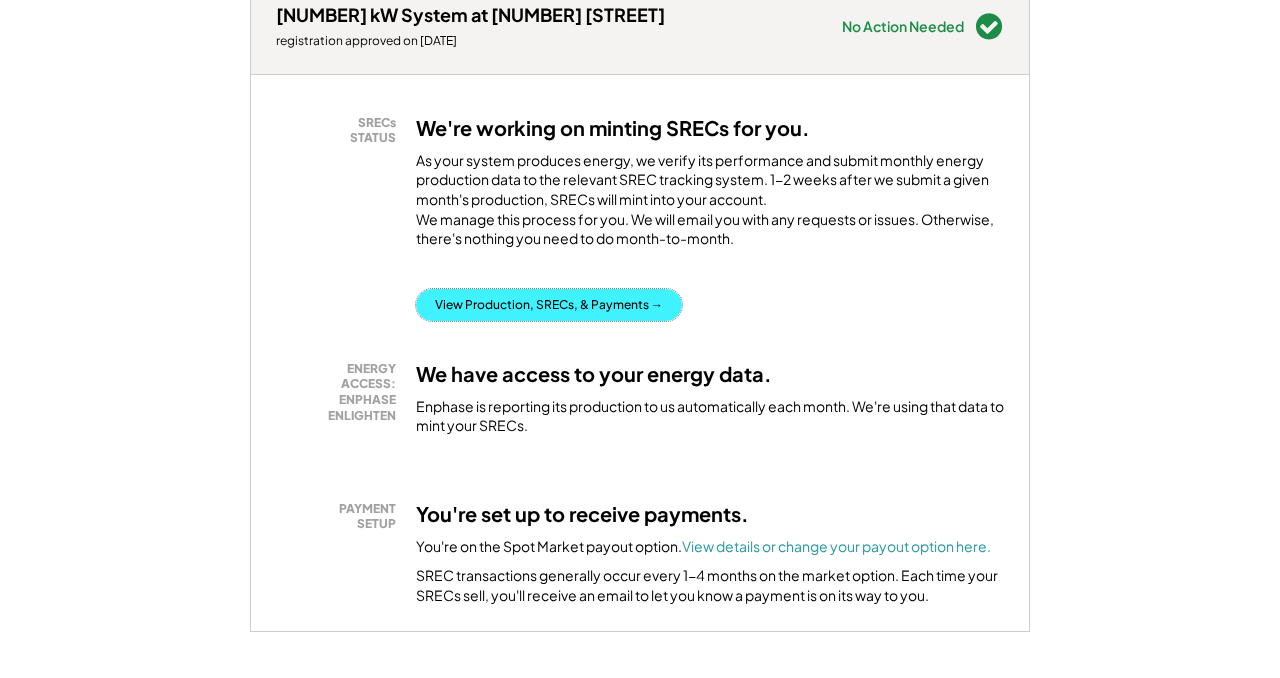 click on "View Production, SRECs, & Payments →" at bounding box center (549, 305) 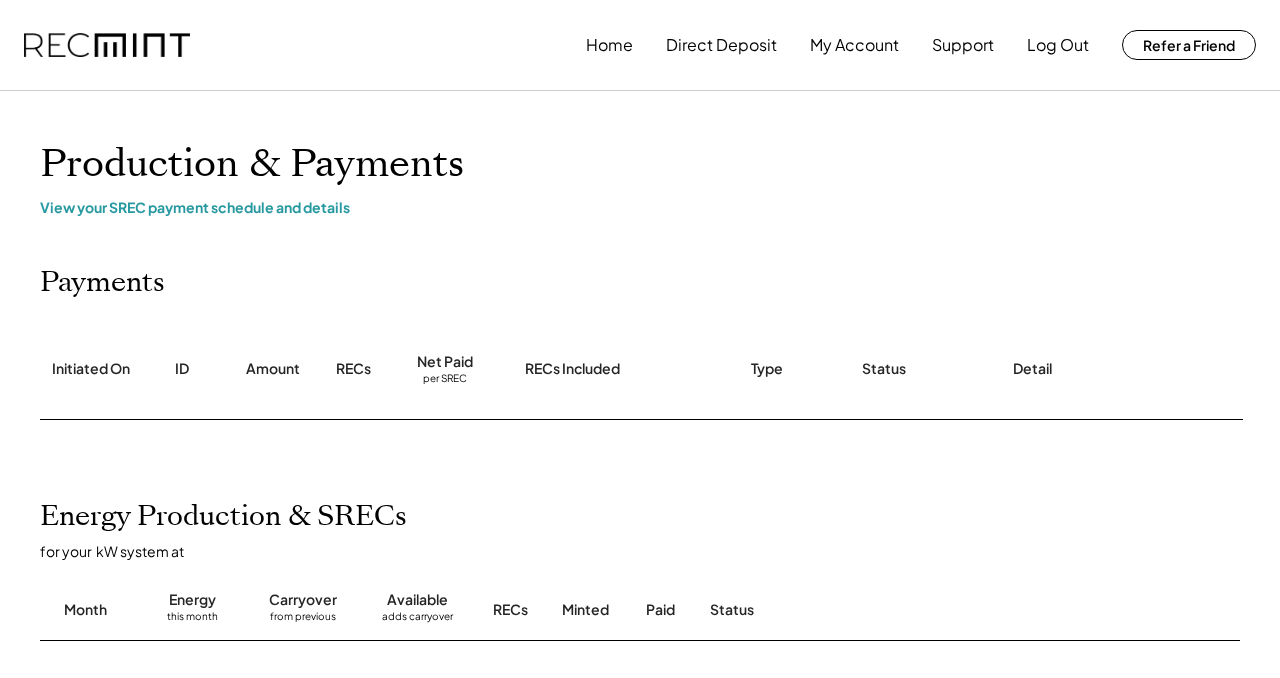 scroll, scrollTop: 0, scrollLeft: 0, axis: both 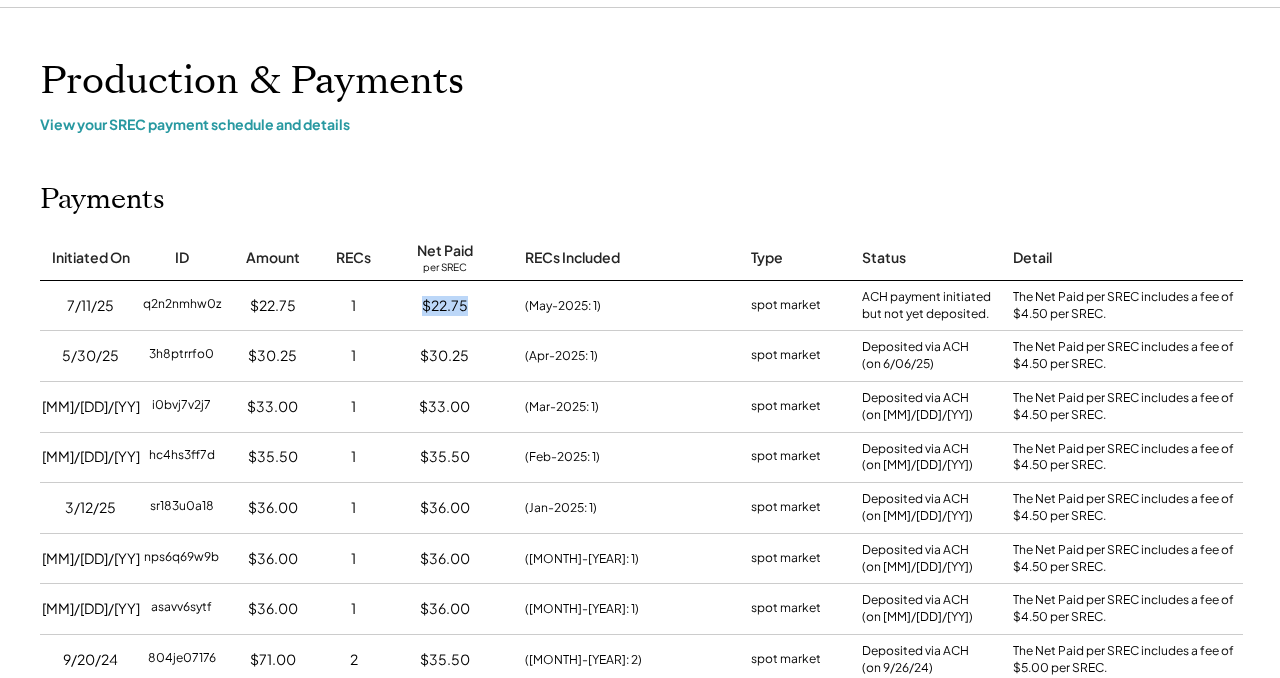 drag, startPoint x: 421, startPoint y: 305, endPoint x: 470, endPoint y: 305, distance: 49 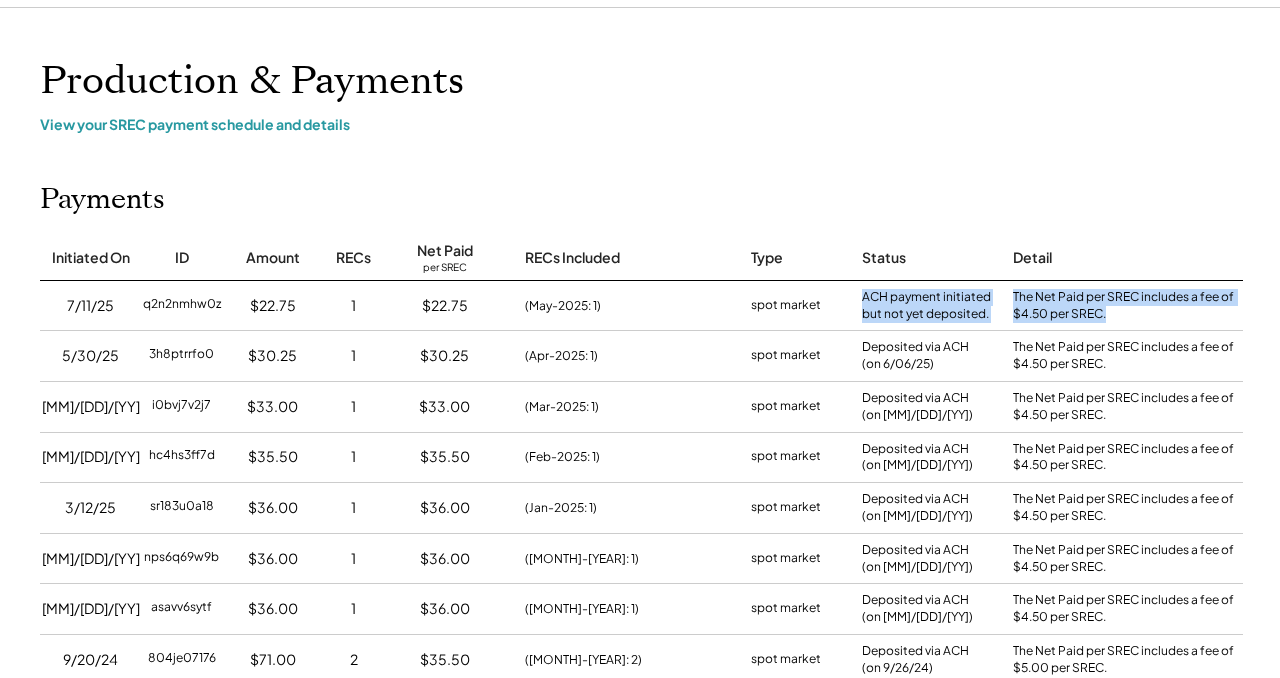 drag, startPoint x: 863, startPoint y: 297, endPoint x: 1034, endPoint y: 326, distance: 173.44164 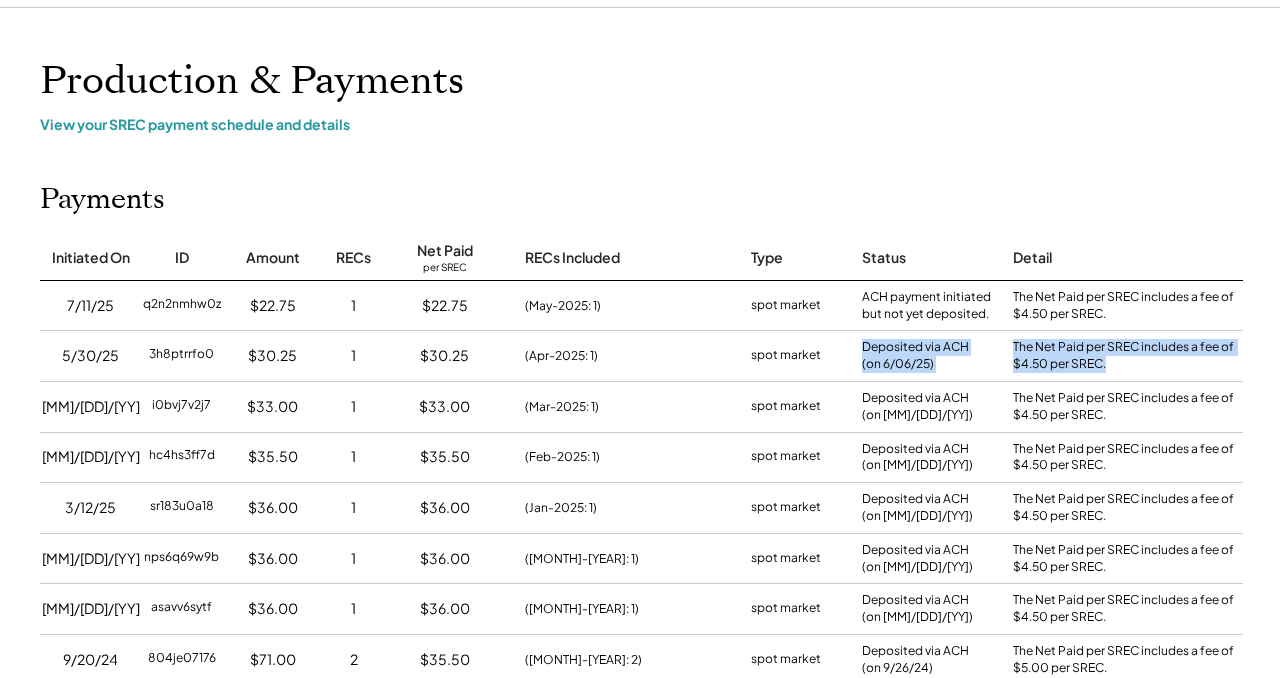 drag, startPoint x: 863, startPoint y: 350, endPoint x: 1124, endPoint y: 376, distance: 262.2918 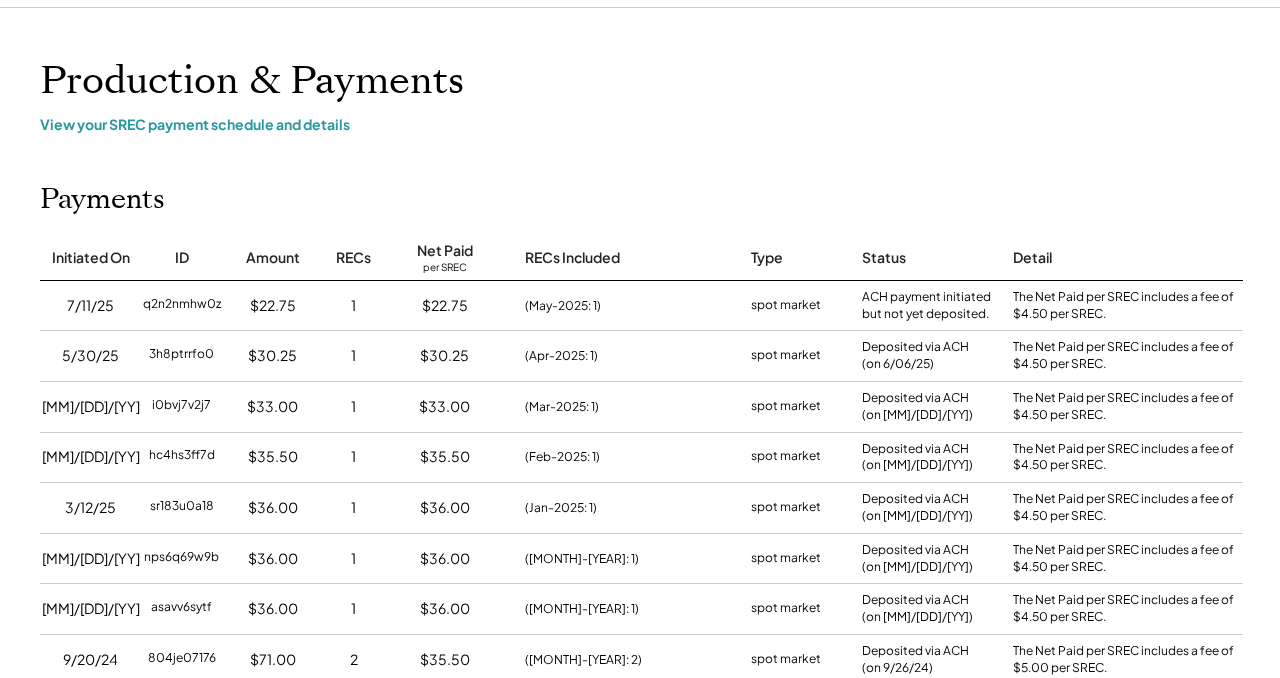 click on "$30.25" at bounding box center [444, 356] 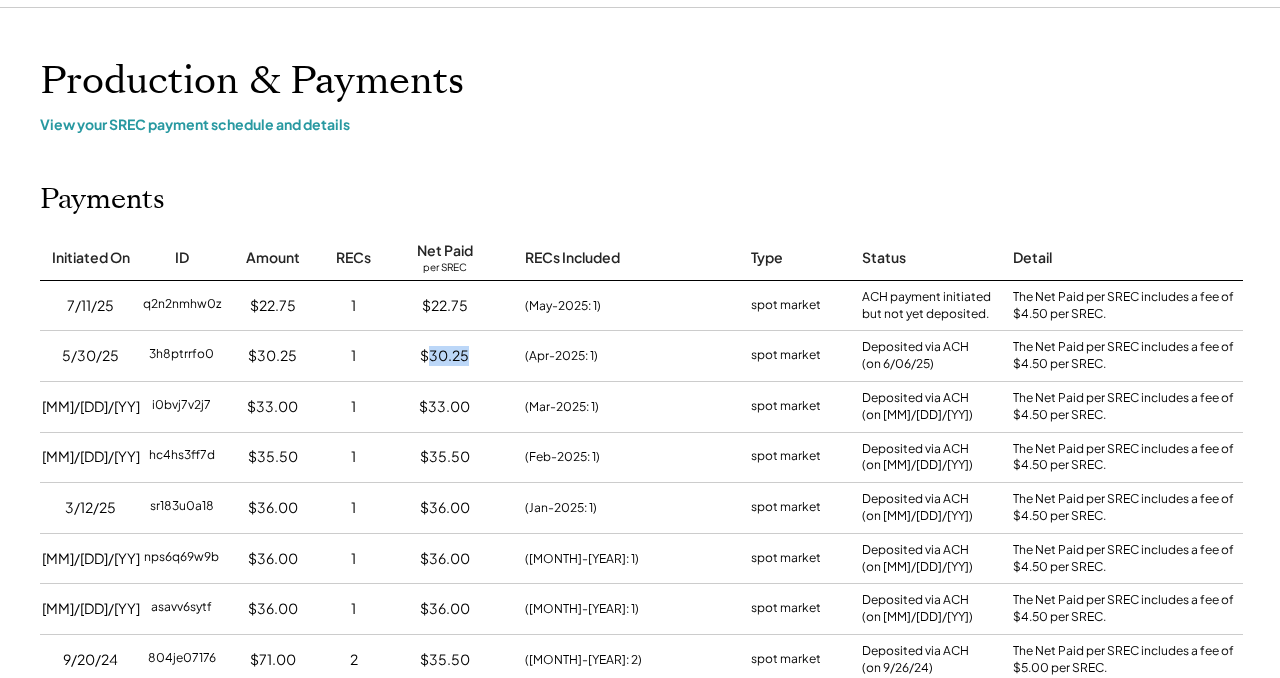 click on "$30.25" at bounding box center [444, 356] 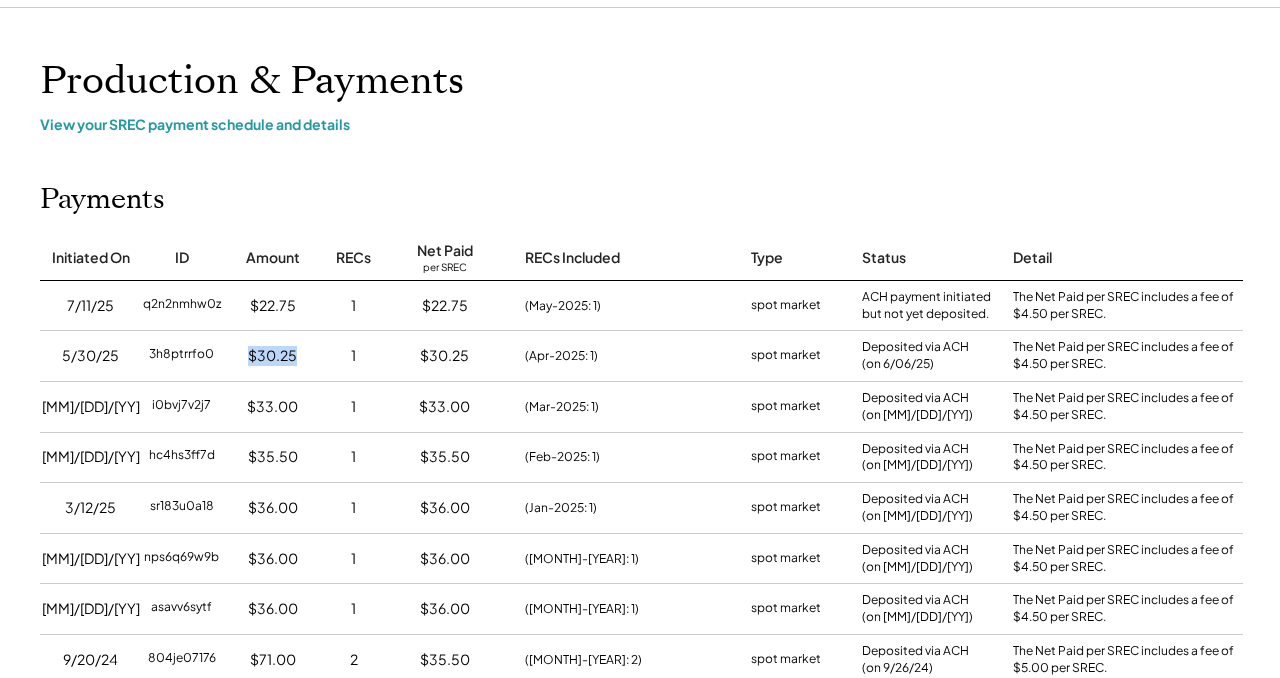 drag, startPoint x: 250, startPoint y: 356, endPoint x: 300, endPoint y: 356, distance: 50 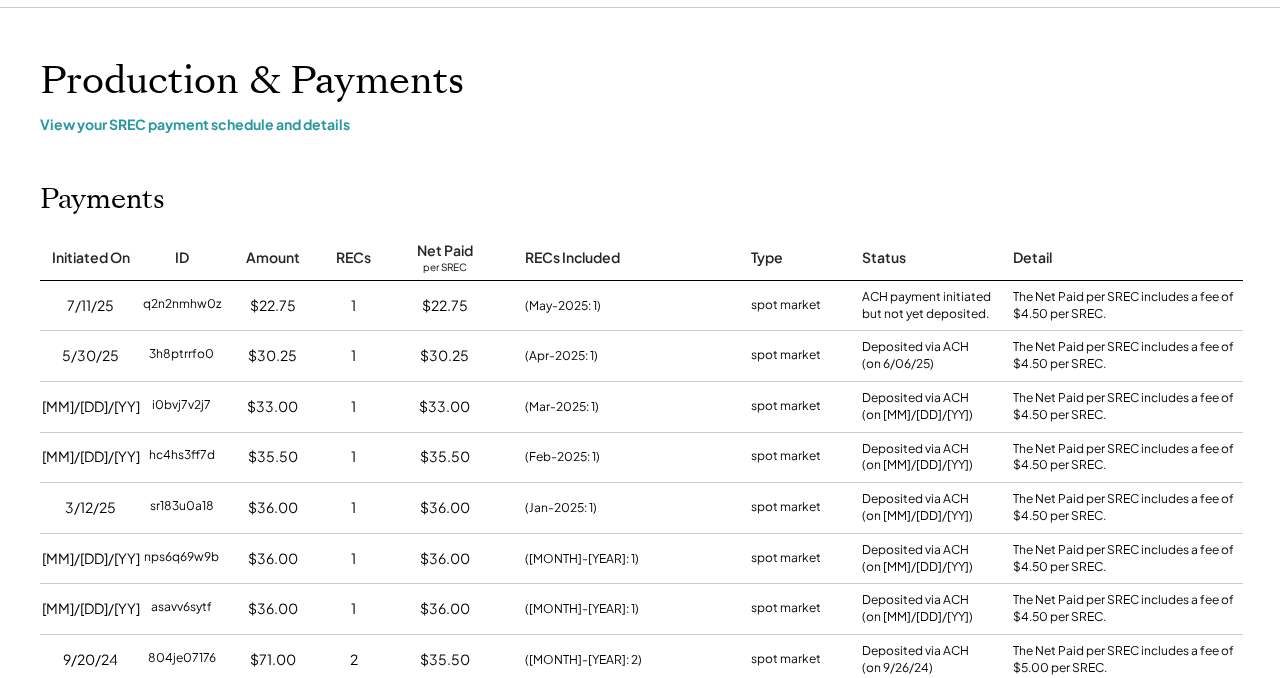click on "3h8ptrrfo0" at bounding box center (181, 356) 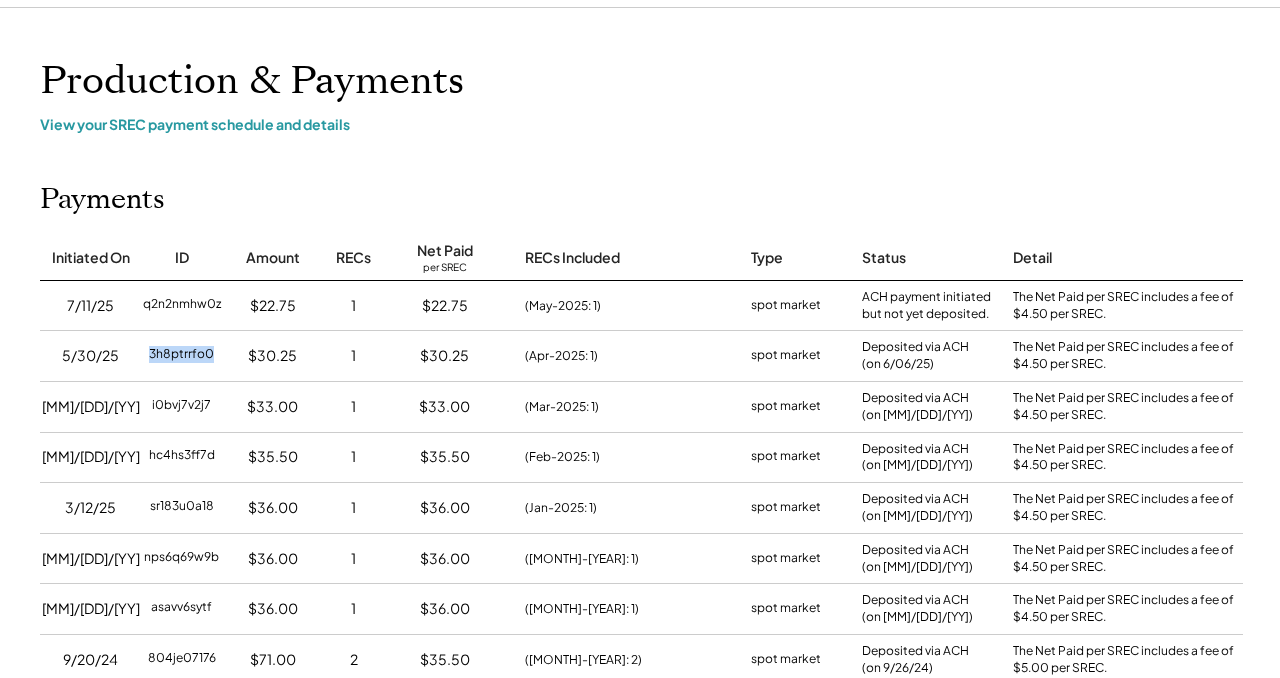click on "3h8ptrrfo0" at bounding box center (181, 356) 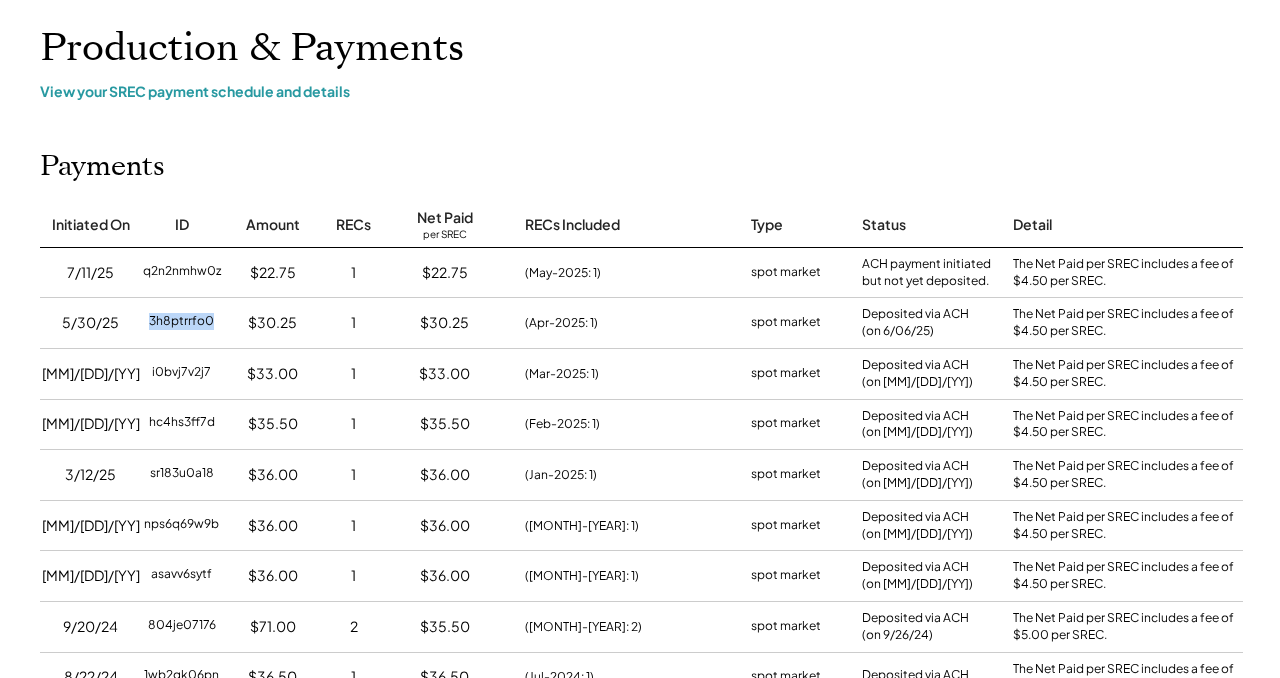 scroll, scrollTop: 127, scrollLeft: 0, axis: vertical 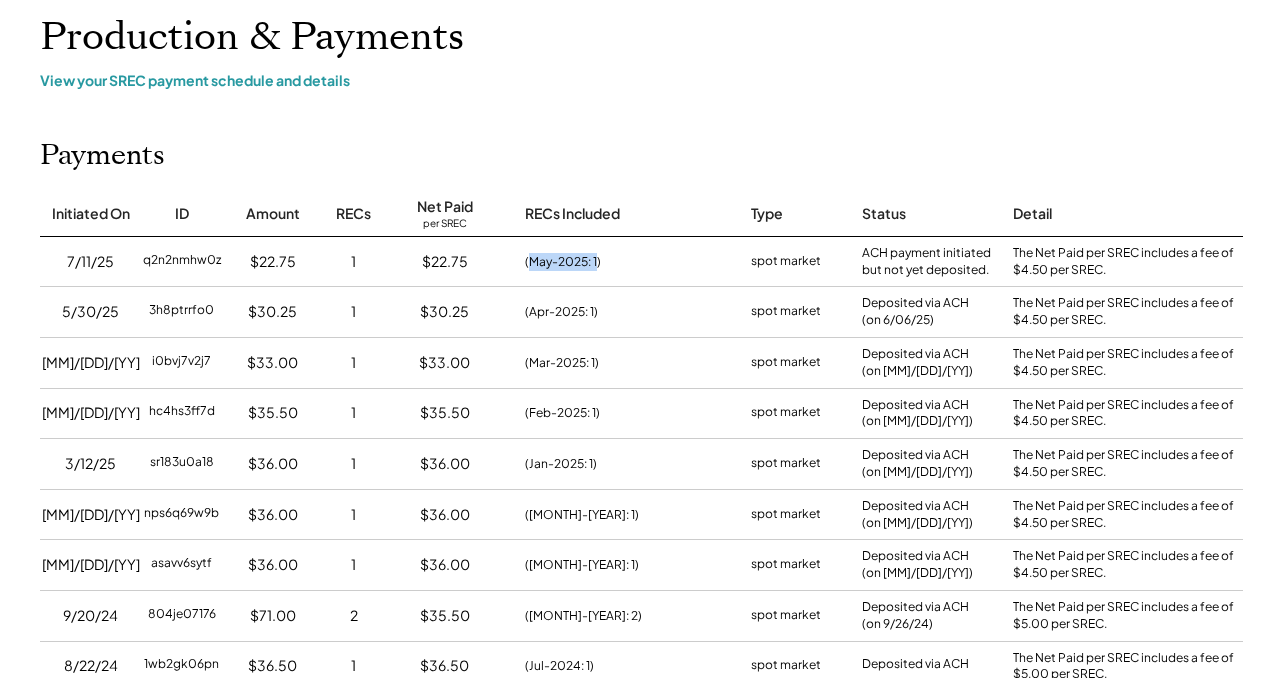 drag, startPoint x: 530, startPoint y: 264, endPoint x: 598, endPoint y: 263, distance: 68.007355 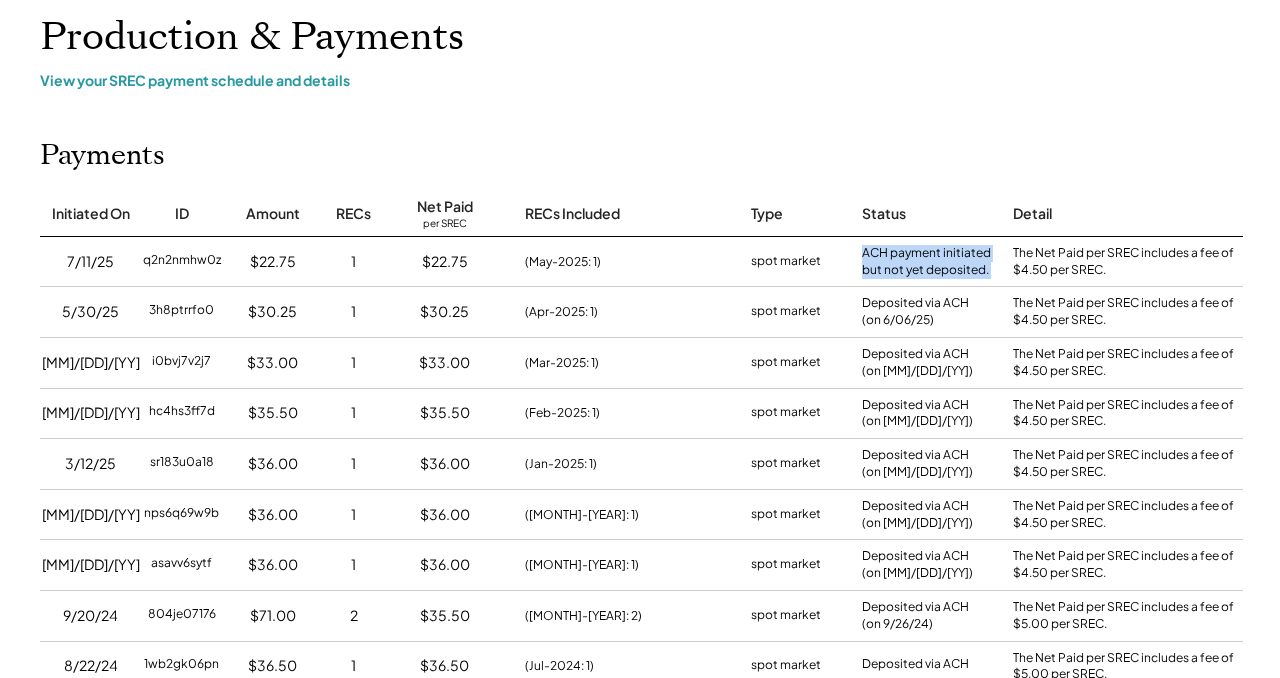 drag, startPoint x: 861, startPoint y: 255, endPoint x: 1000, endPoint y: 253, distance: 139.01439 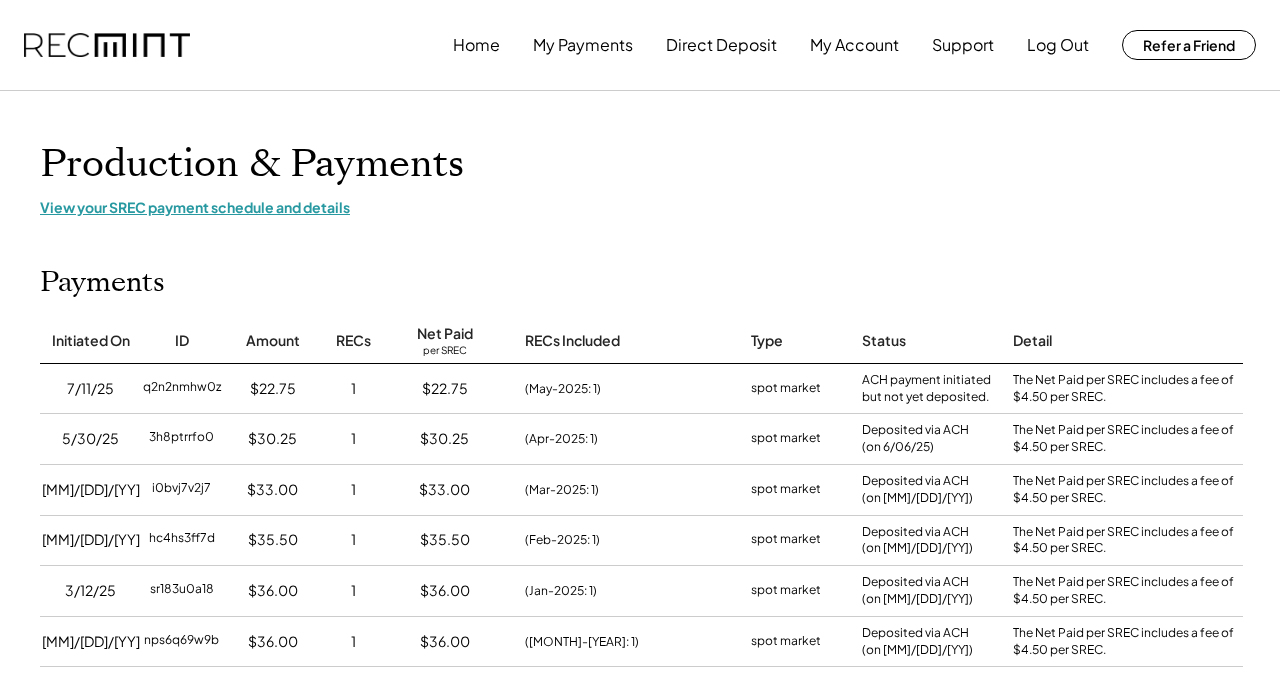 click on "View your SREC payment schedule and details" at bounding box center [640, 207] 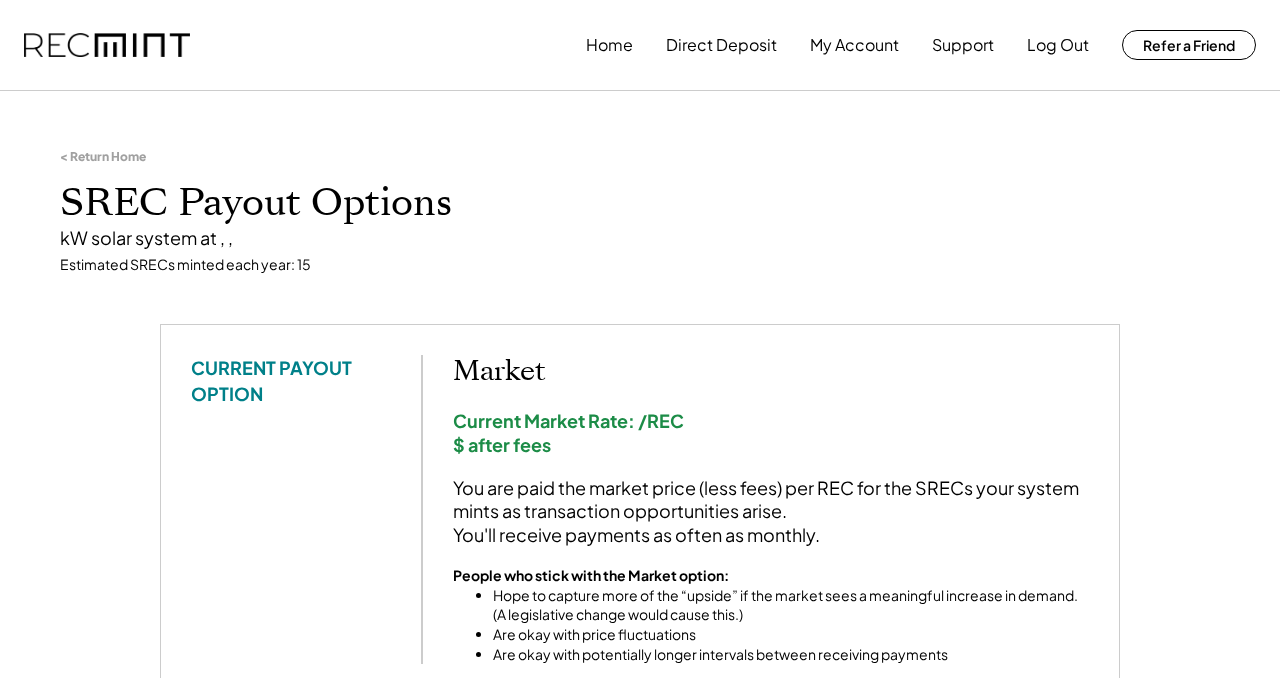 scroll, scrollTop: 0, scrollLeft: 0, axis: both 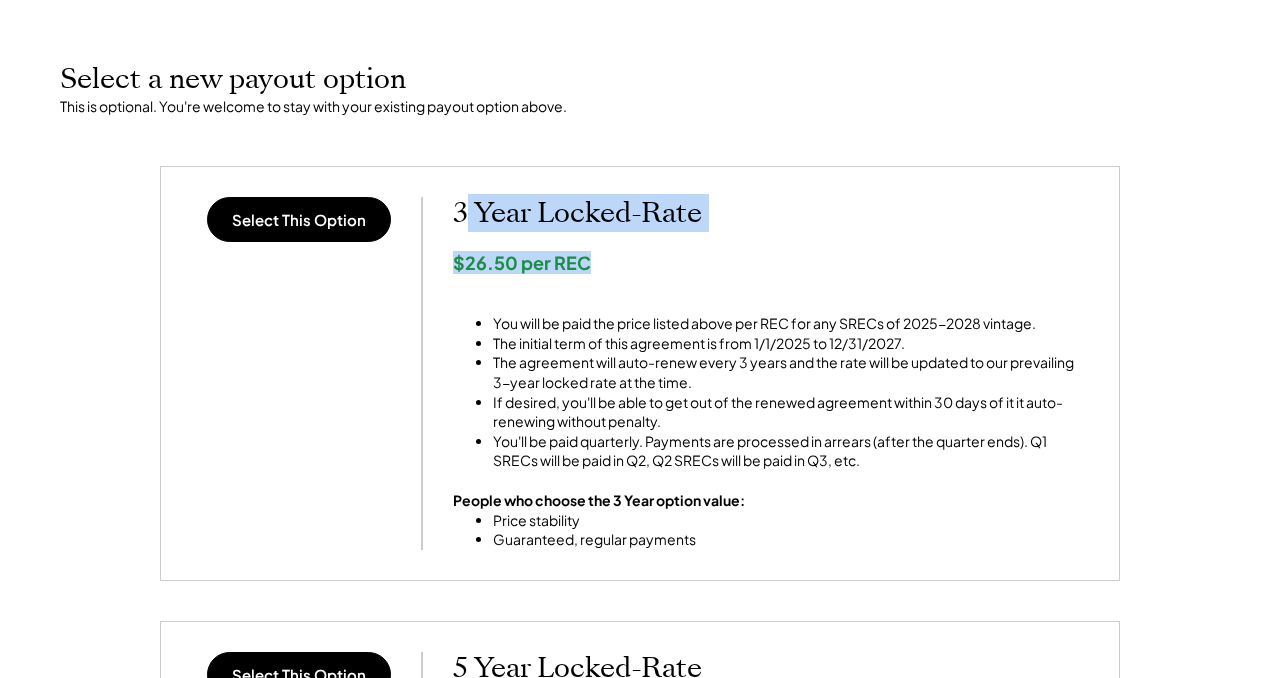 drag, startPoint x: 460, startPoint y: 221, endPoint x: 673, endPoint y: 274, distance: 219.49487 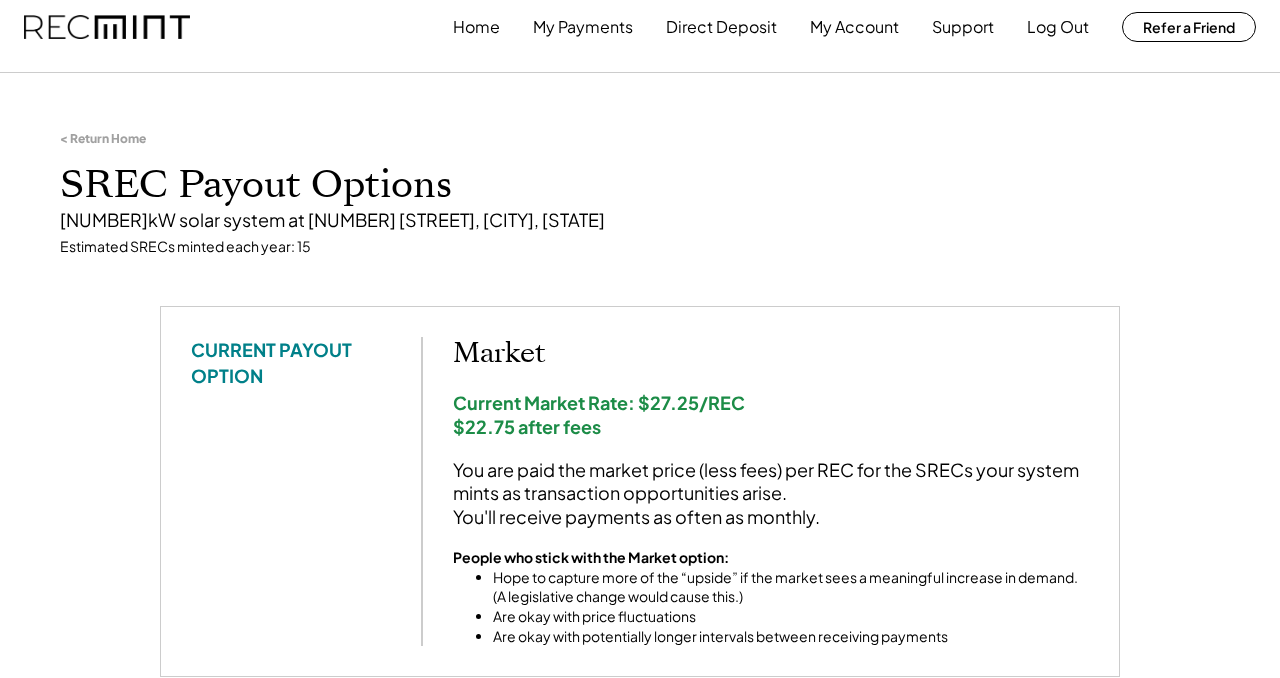 scroll, scrollTop: 0, scrollLeft: 0, axis: both 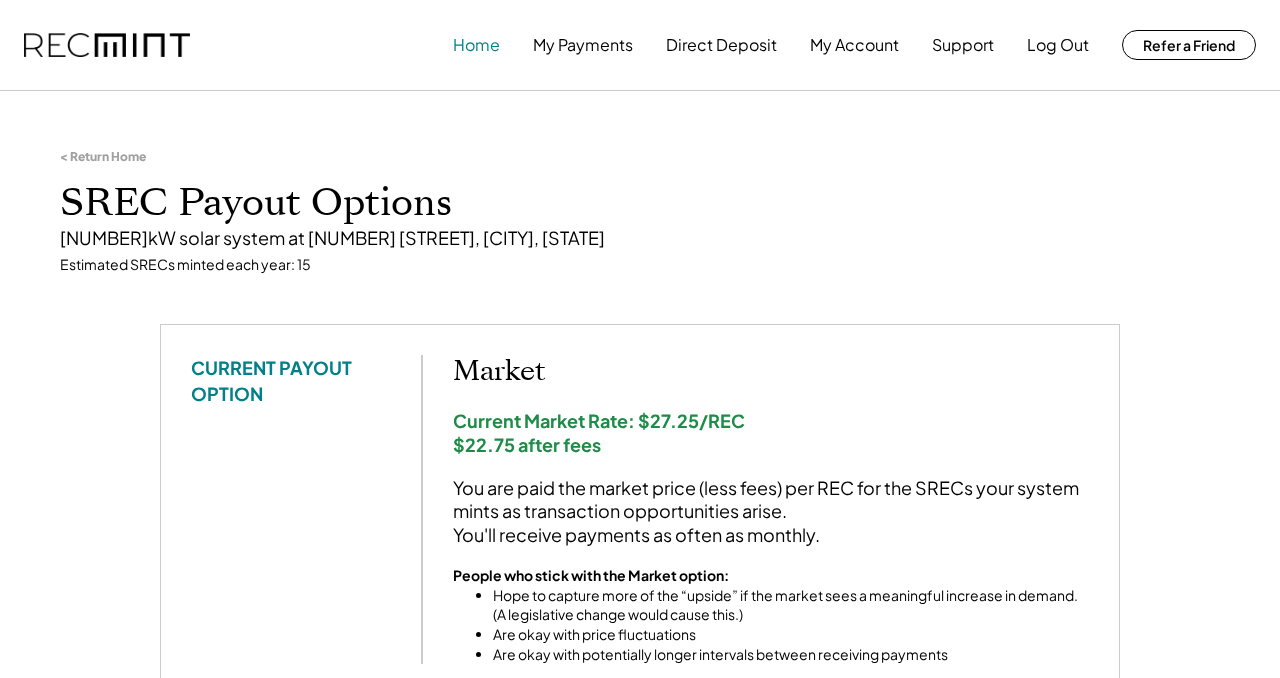 click on "Home" at bounding box center [476, 45] 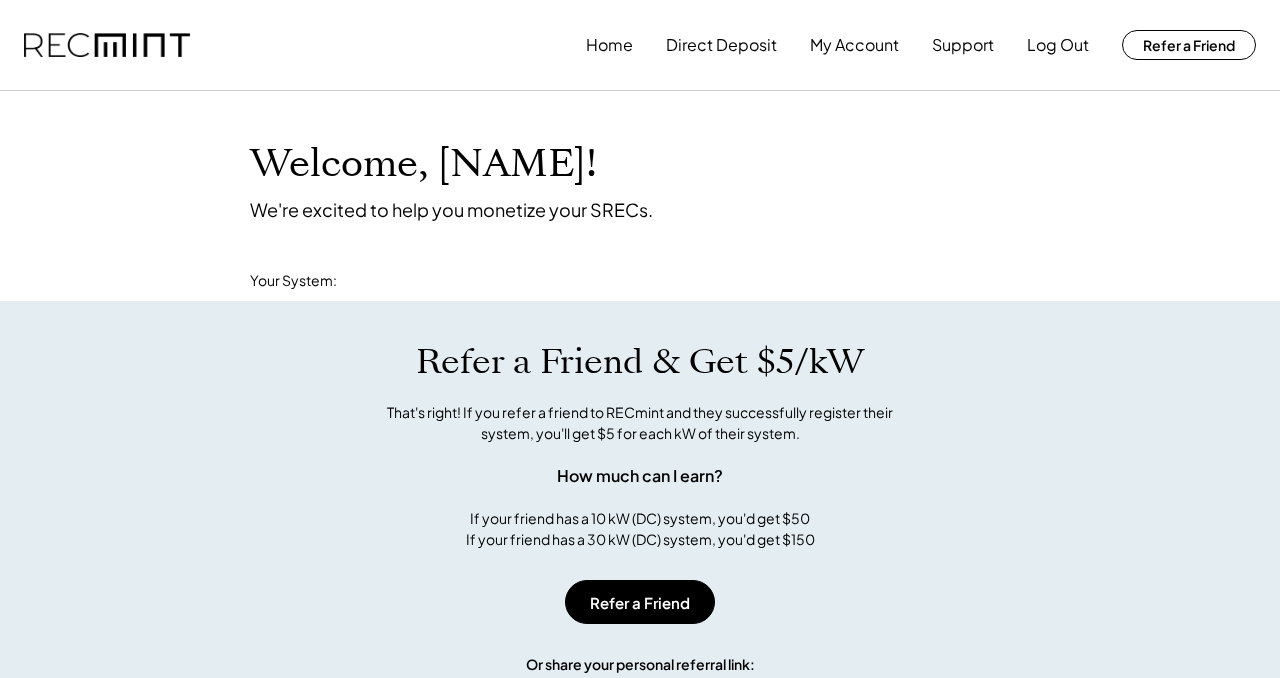 scroll, scrollTop: 0, scrollLeft: 0, axis: both 